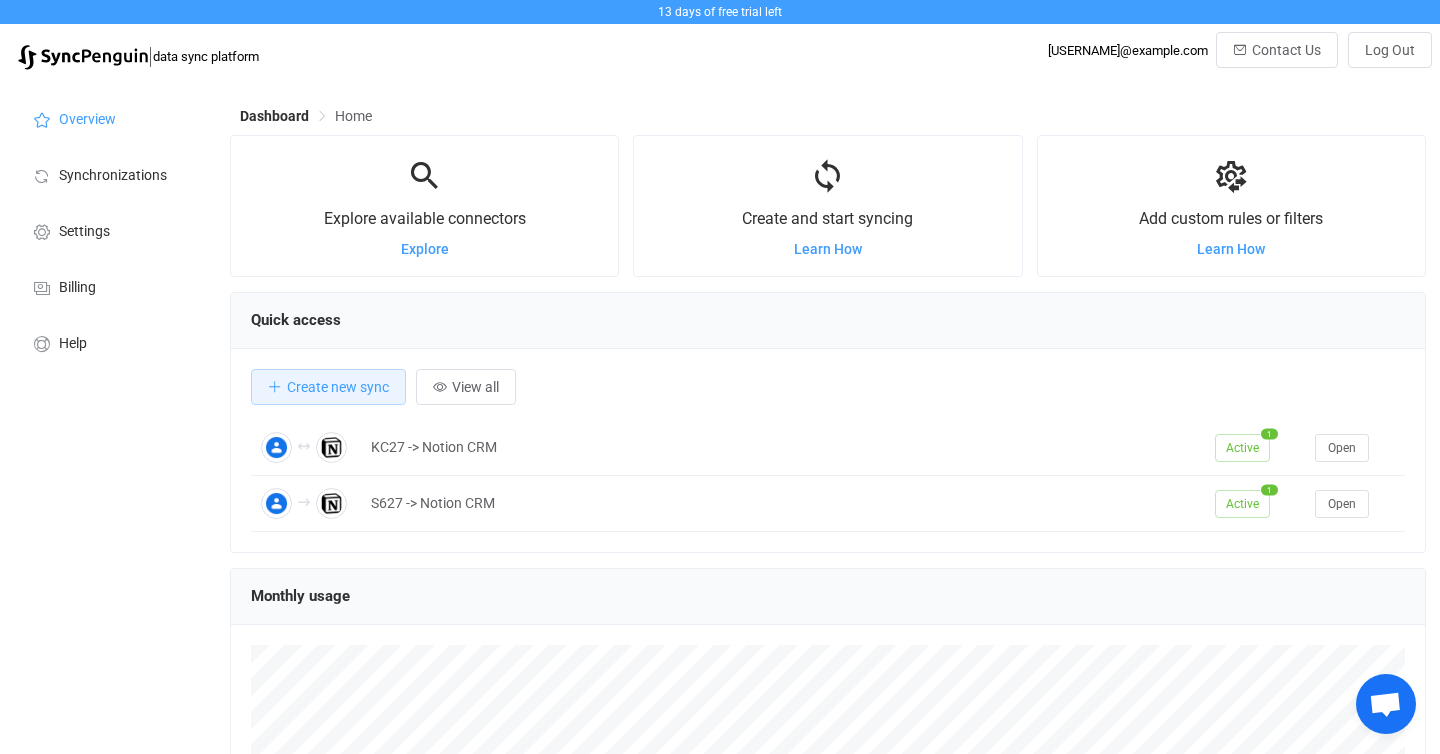 scroll, scrollTop: 0, scrollLeft: 0, axis: both 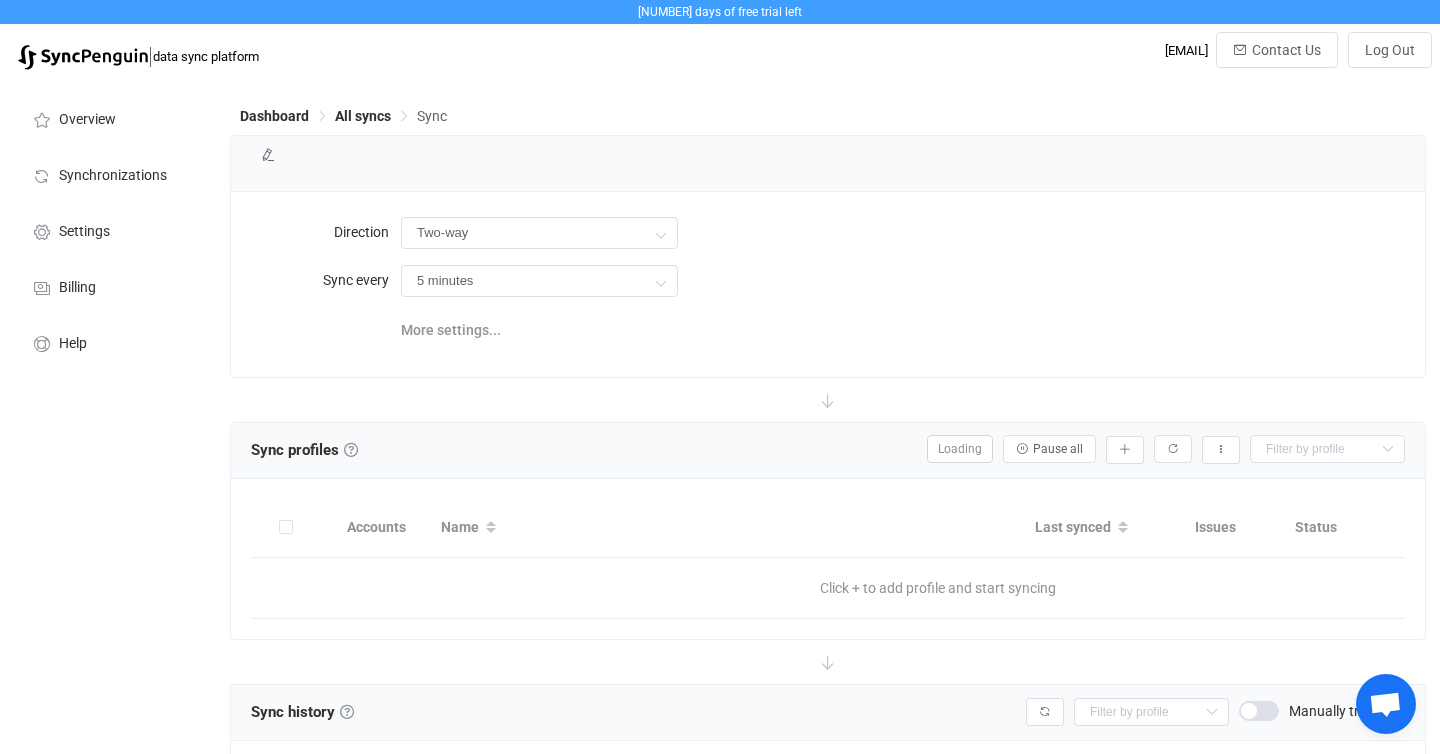 type on "10 minutes" 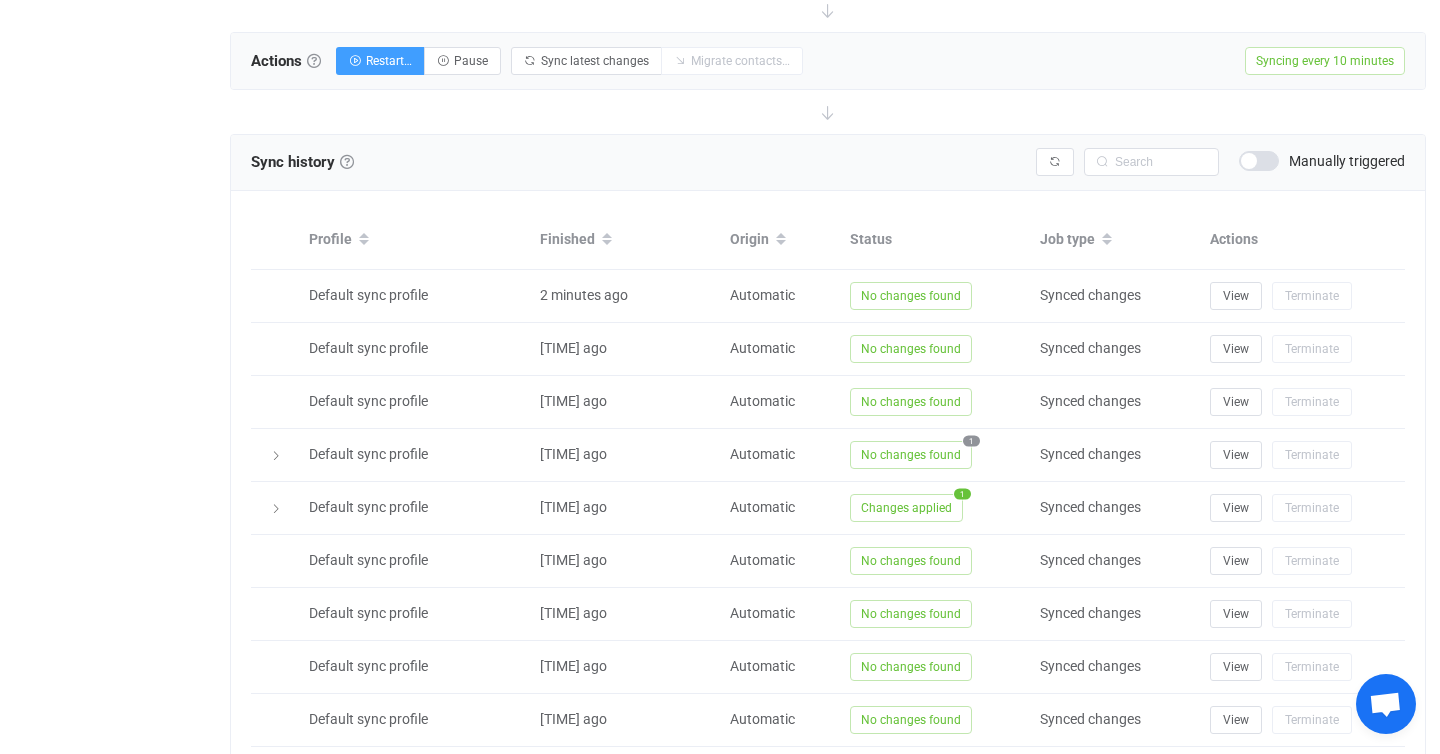 scroll, scrollTop: 763, scrollLeft: 0, axis: vertical 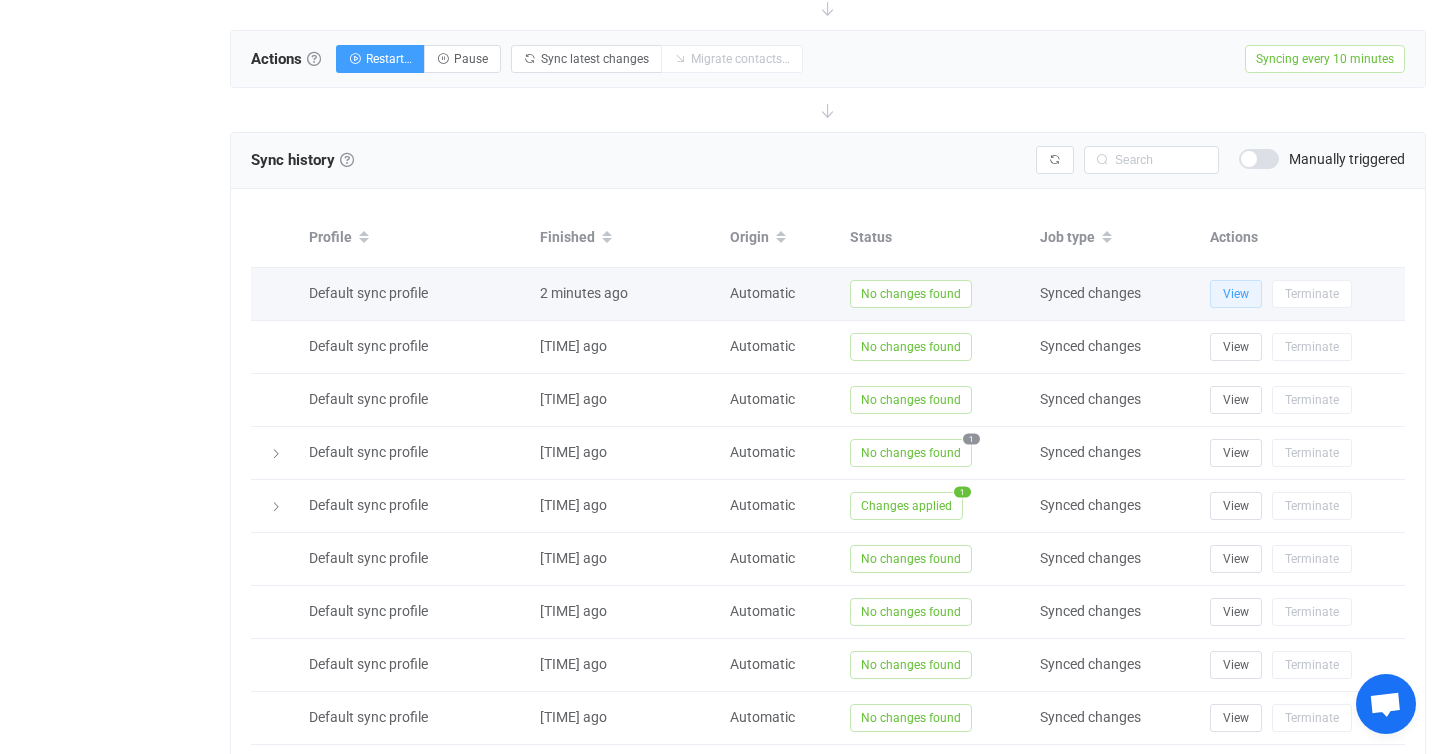 click on "View" at bounding box center (1236, 294) 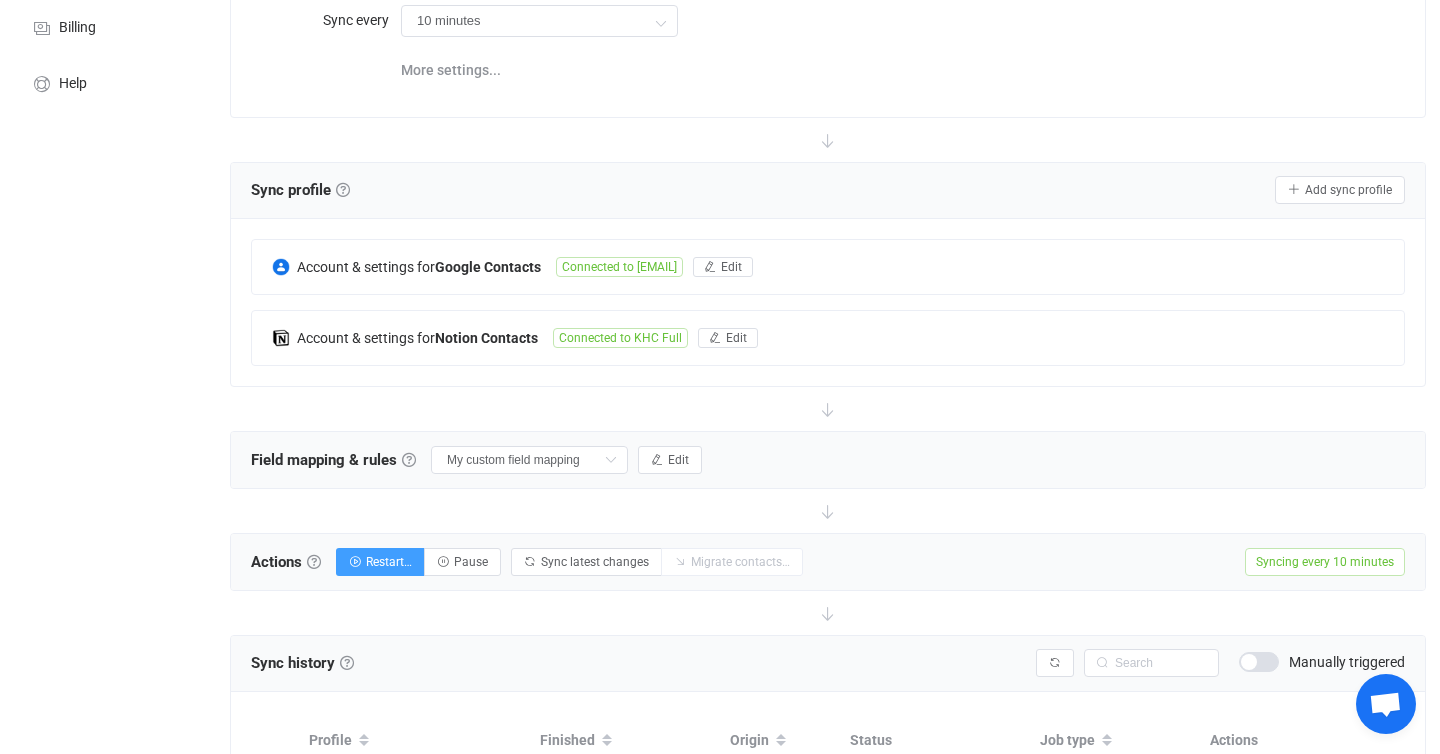 scroll, scrollTop: 497, scrollLeft: 0, axis: vertical 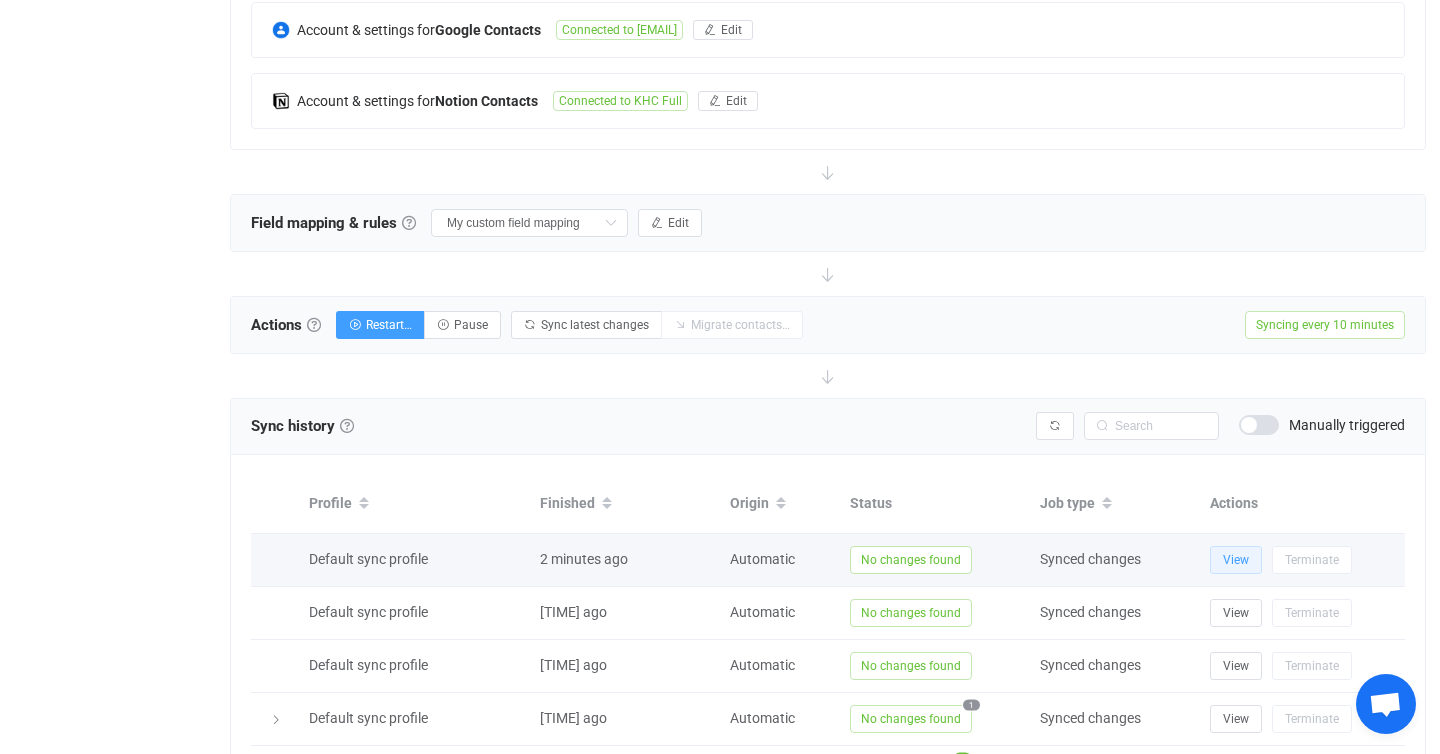 click on "View" at bounding box center [1236, 560] 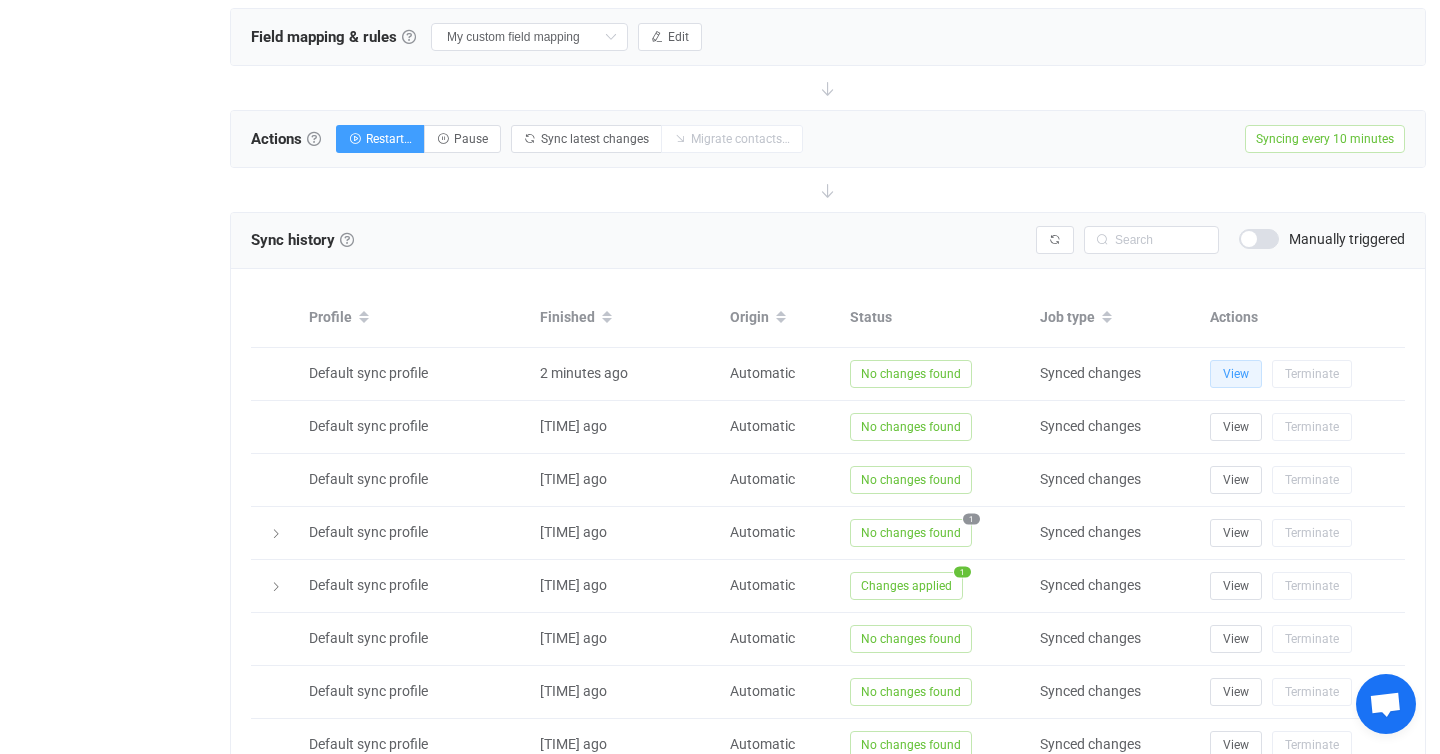 scroll, scrollTop: 738, scrollLeft: 0, axis: vertical 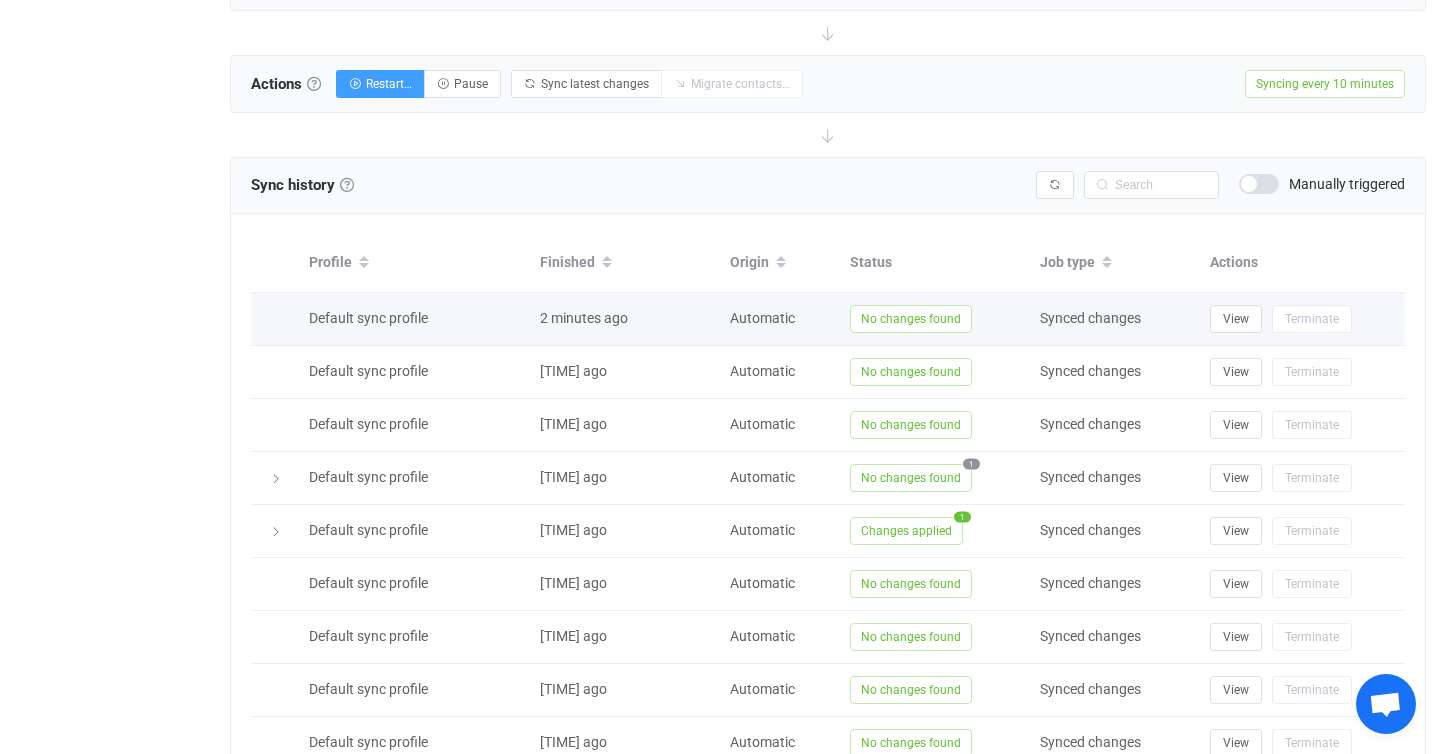 click on "Default sync profile" at bounding box center (368, 318) 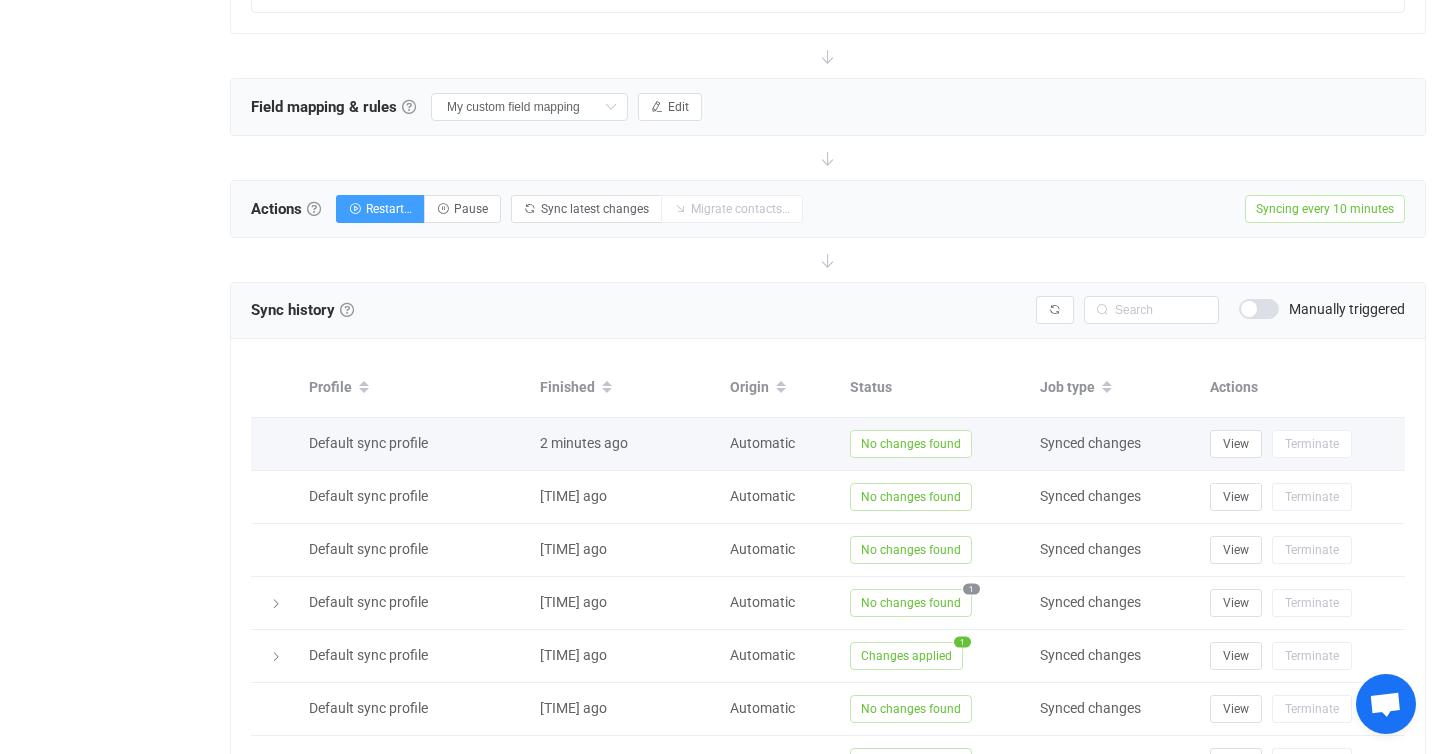 scroll, scrollTop: 587, scrollLeft: 0, axis: vertical 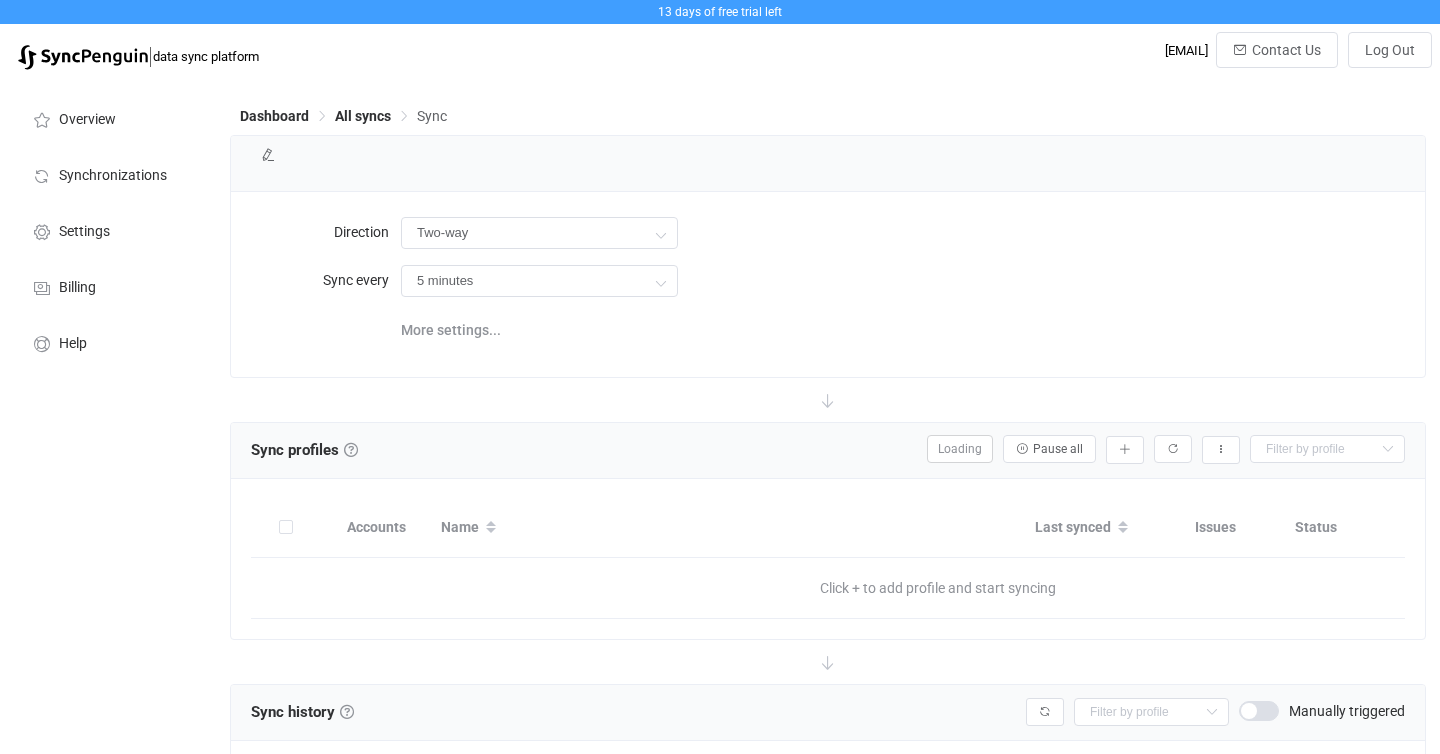 type on "Google → Notion" 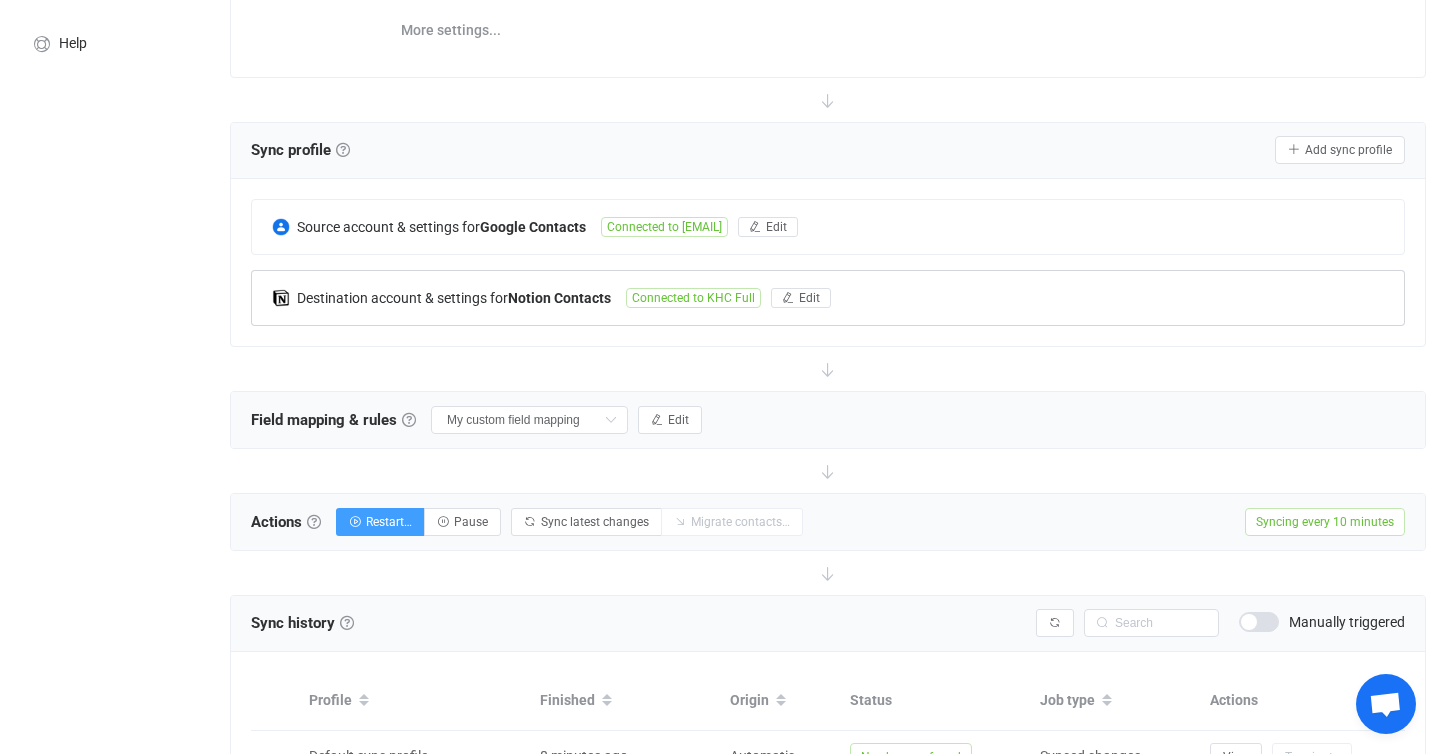 scroll, scrollTop: 820, scrollLeft: 0, axis: vertical 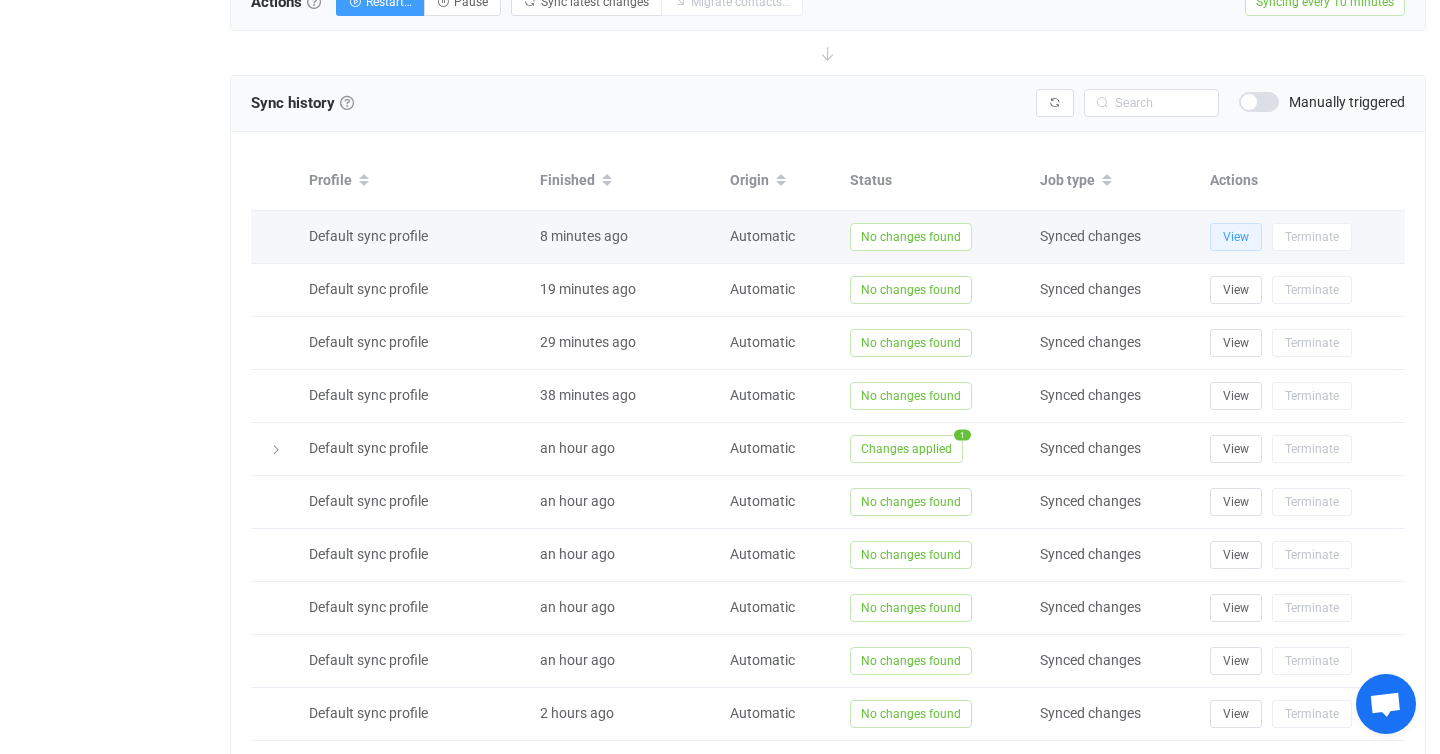 click on "View" at bounding box center [1236, 237] 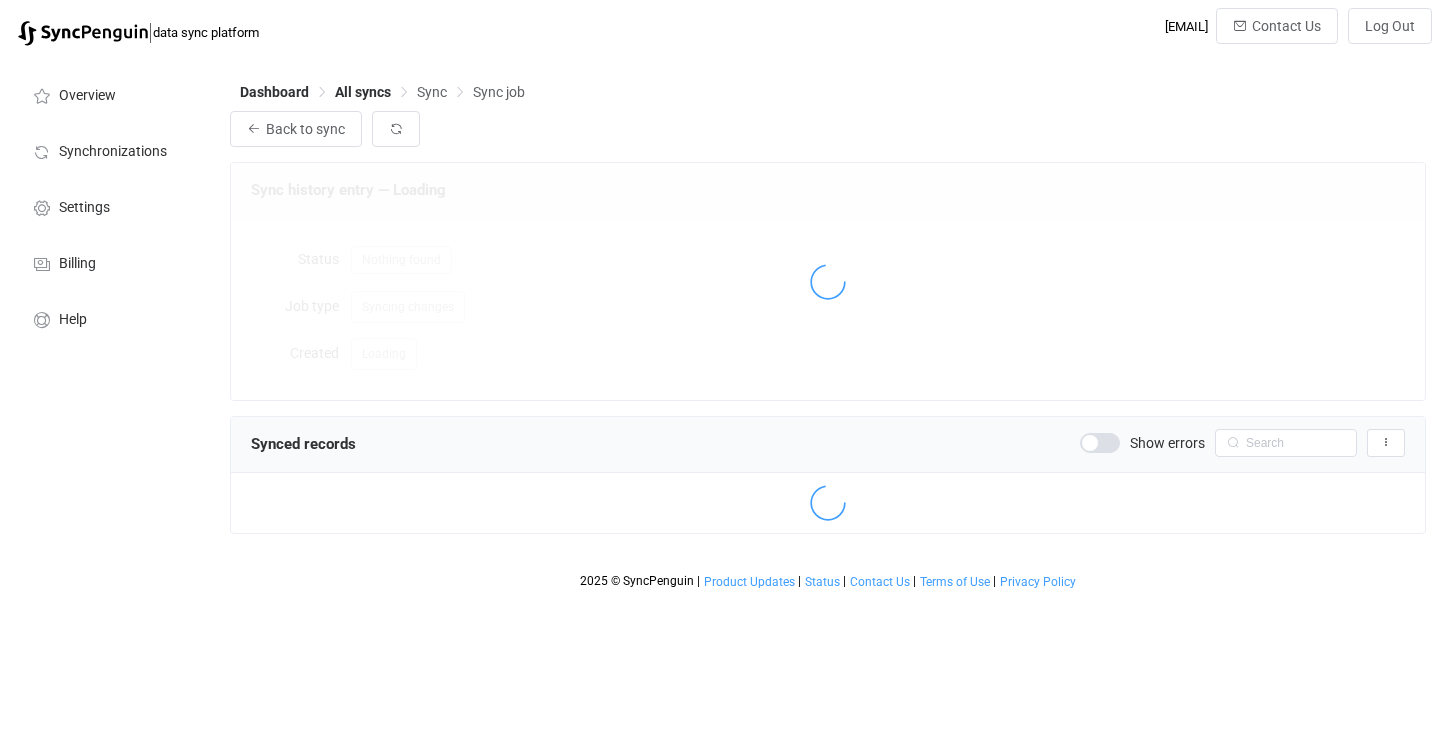 scroll, scrollTop: 0, scrollLeft: 0, axis: both 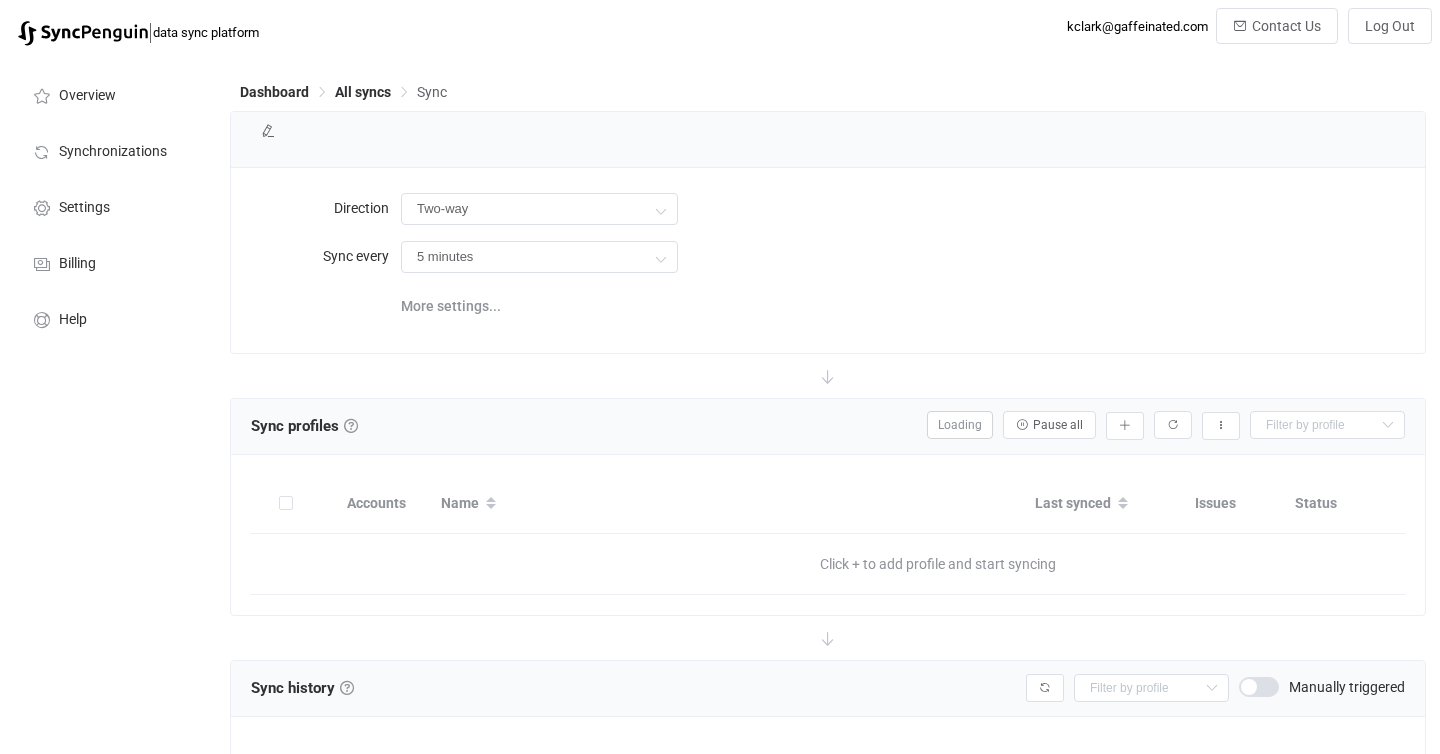 type on "Google → Notion" 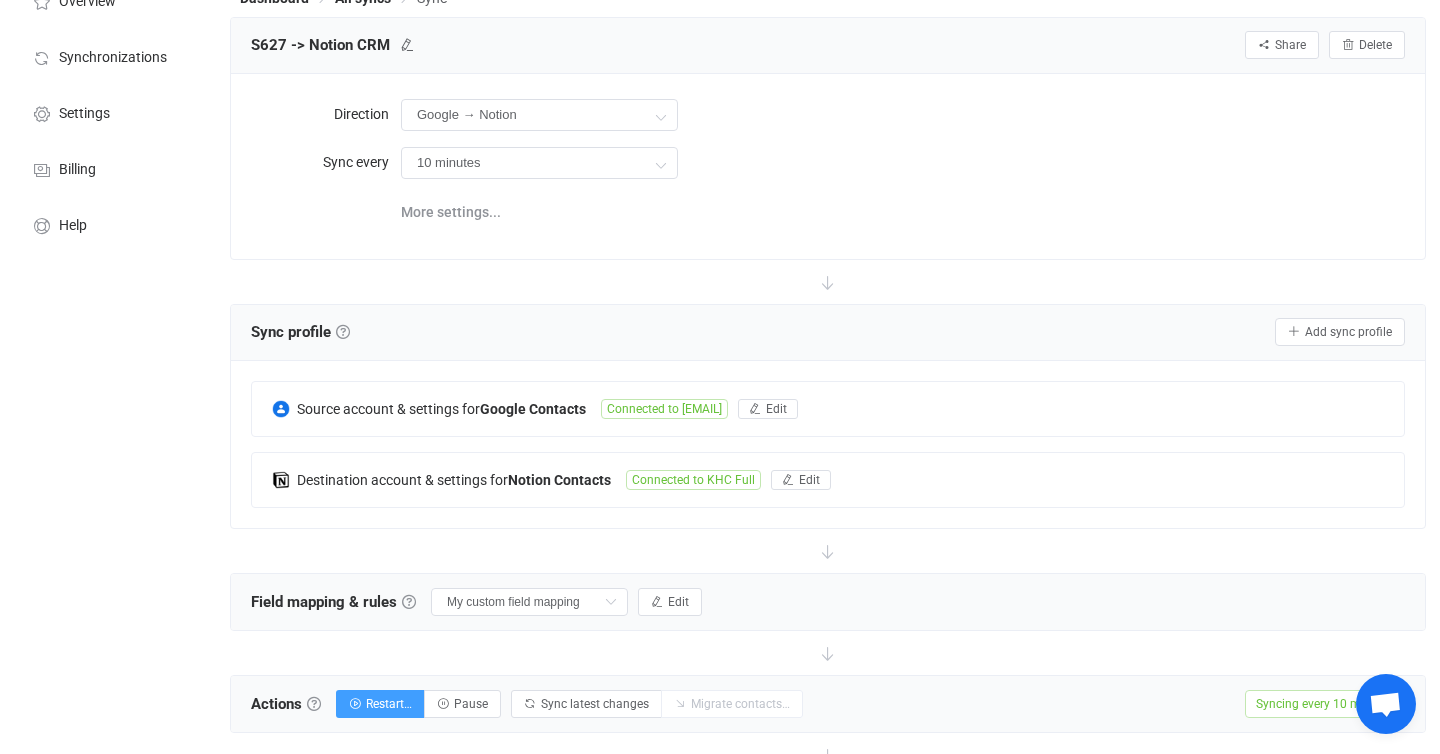 scroll, scrollTop: 394, scrollLeft: 0, axis: vertical 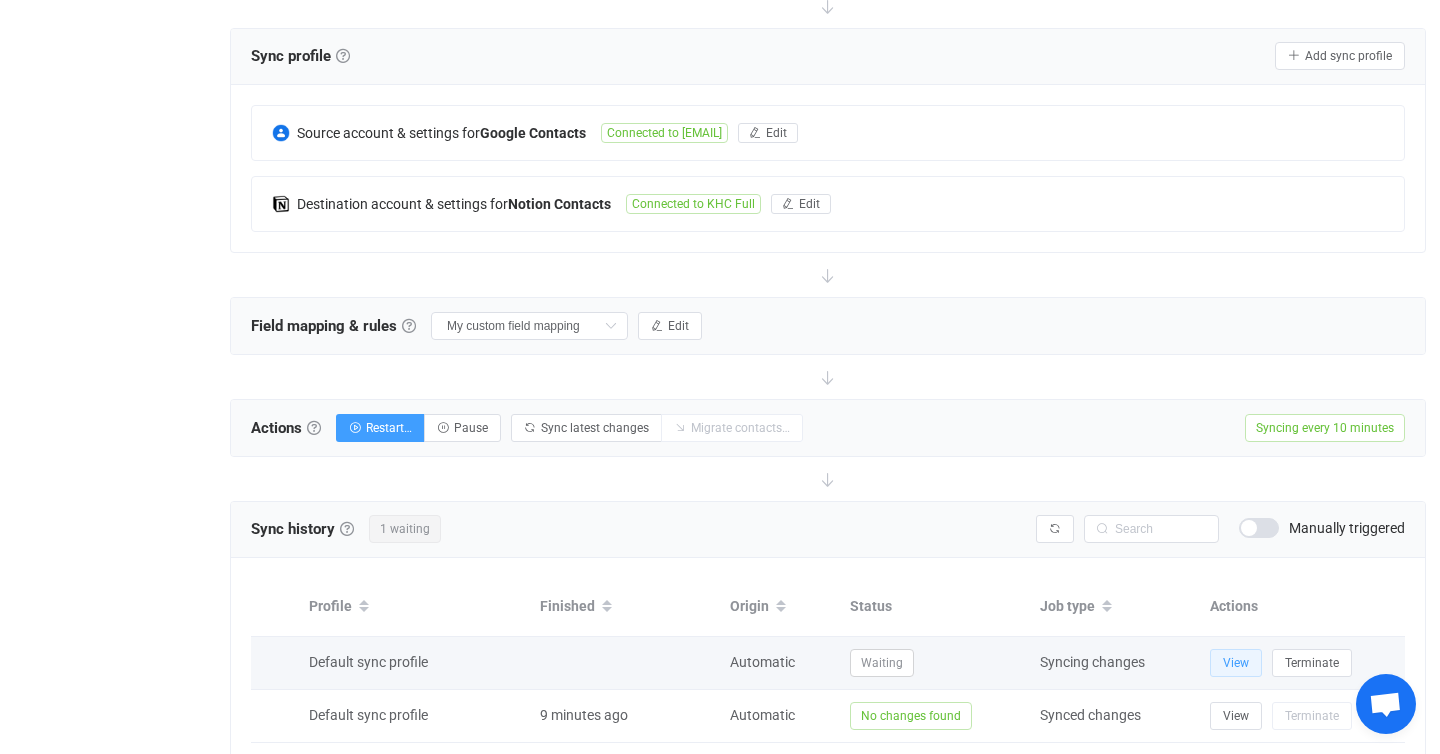 click on "View" at bounding box center [1236, 663] 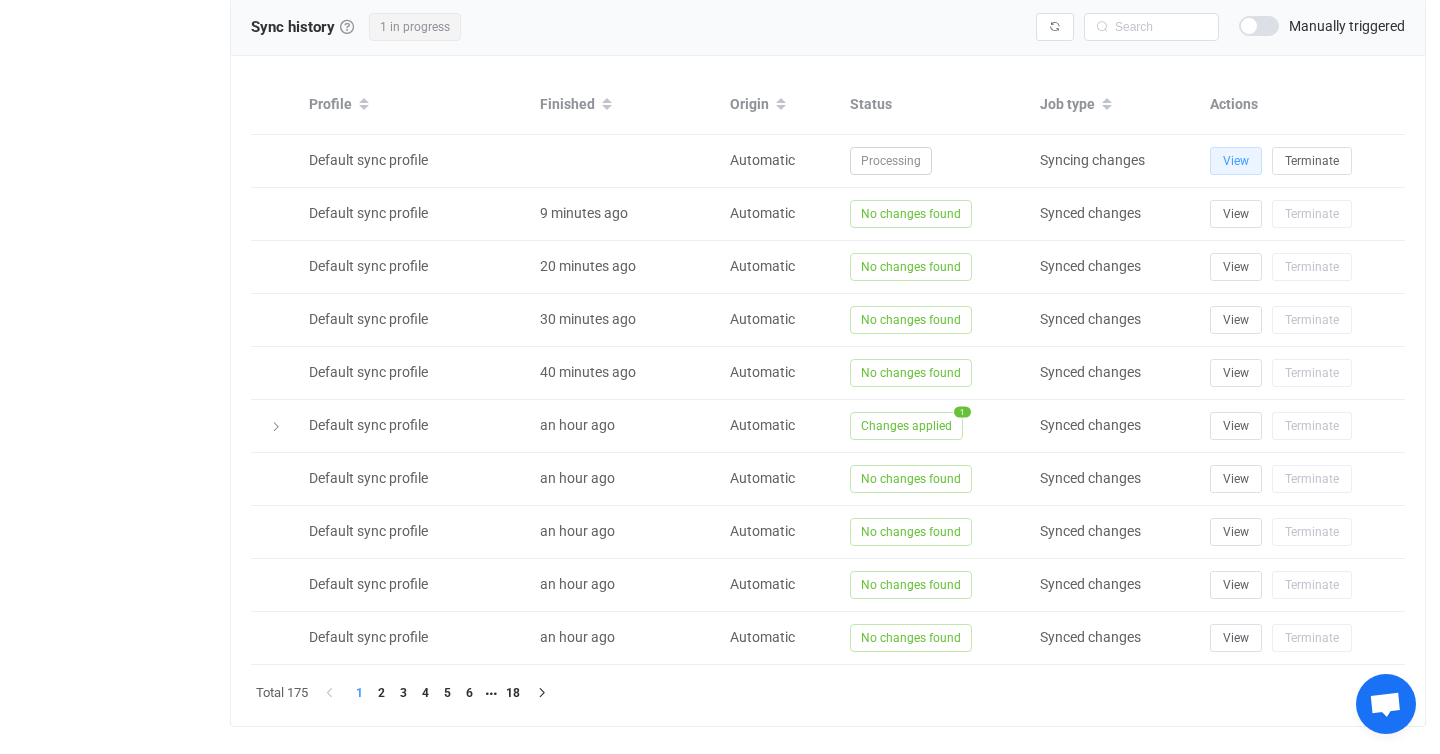 scroll, scrollTop: 898, scrollLeft: 0, axis: vertical 